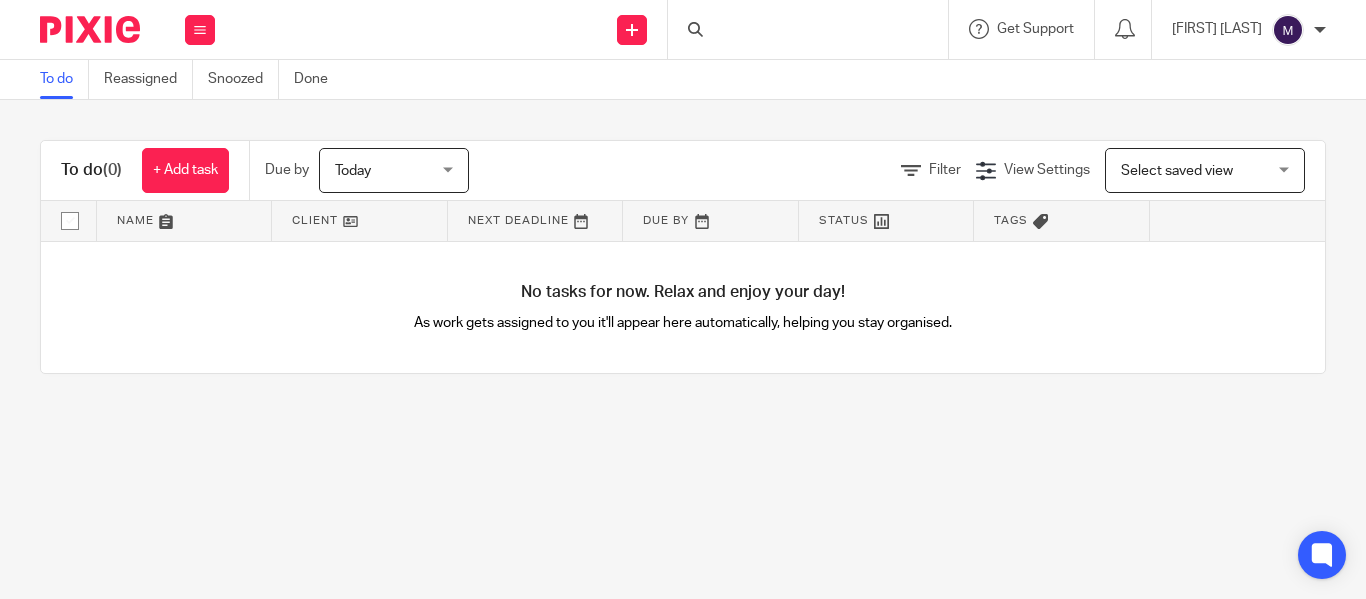 scroll, scrollTop: 0, scrollLeft: 0, axis: both 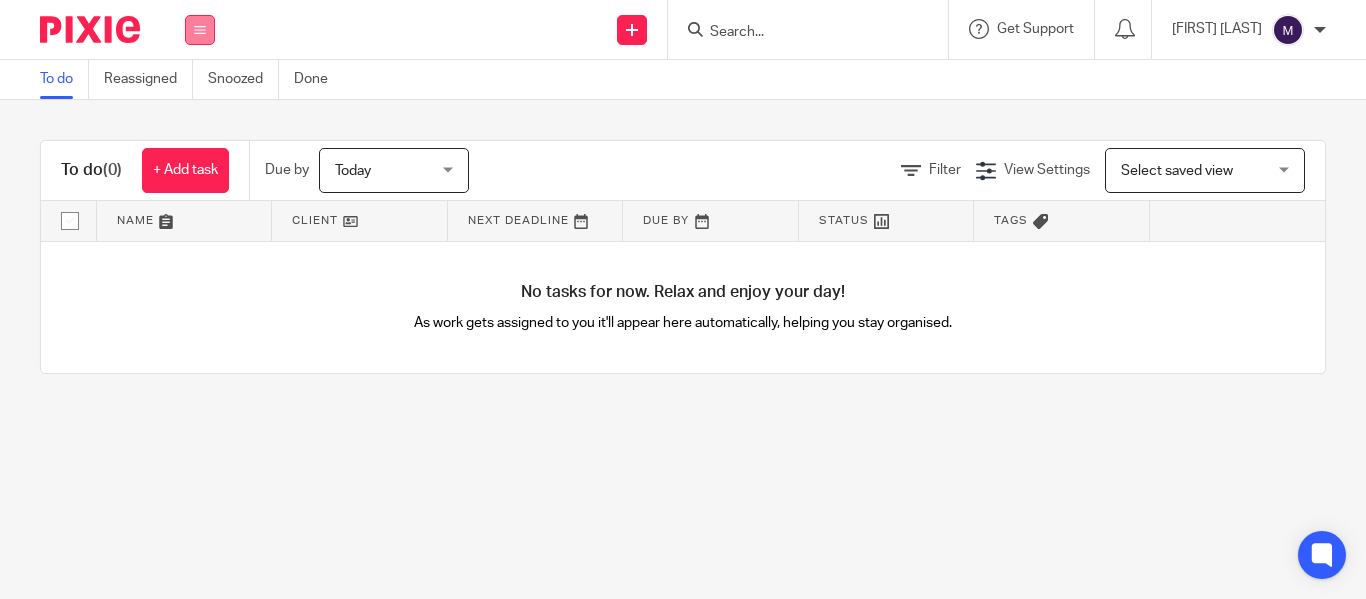 click at bounding box center (200, 30) 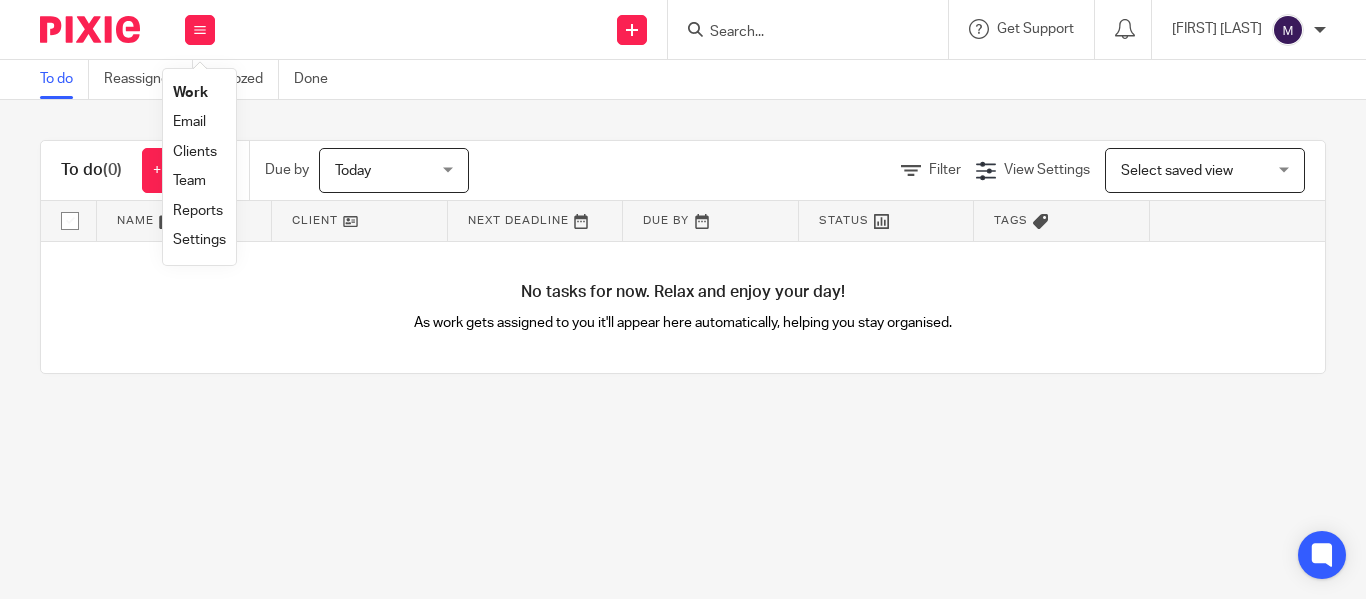 click on "Clients" at bounding box center [195, 152] 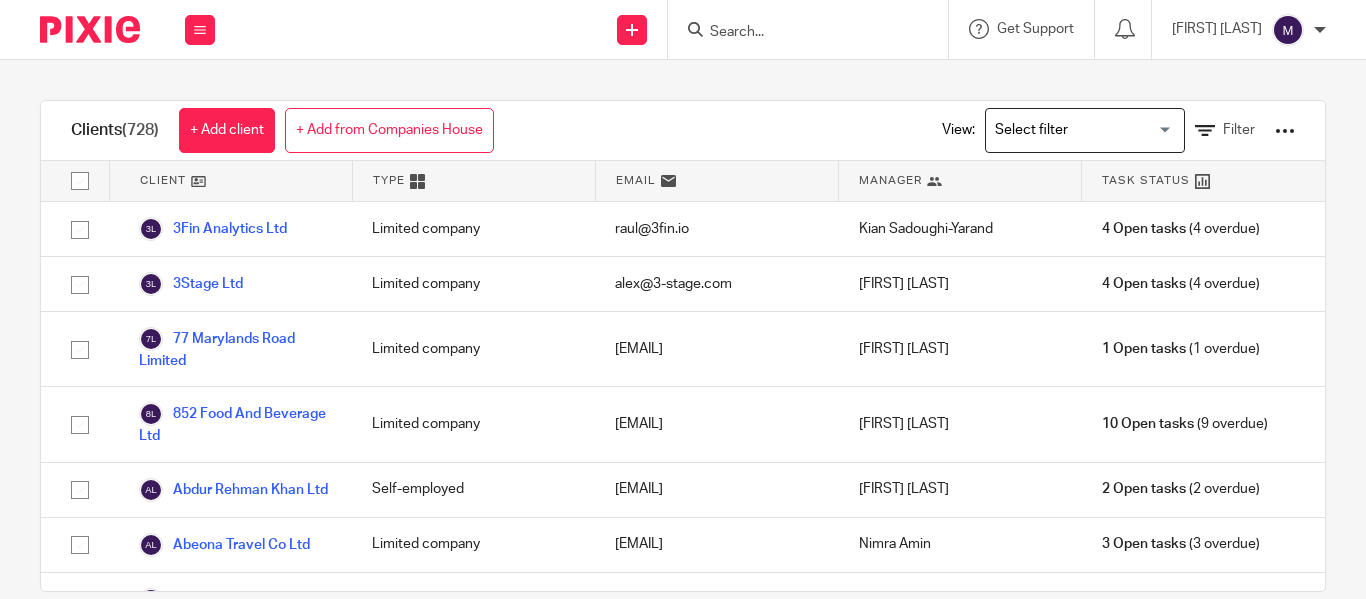 scroll, scrollTop: 0, scrollLeft: 0, axis: both 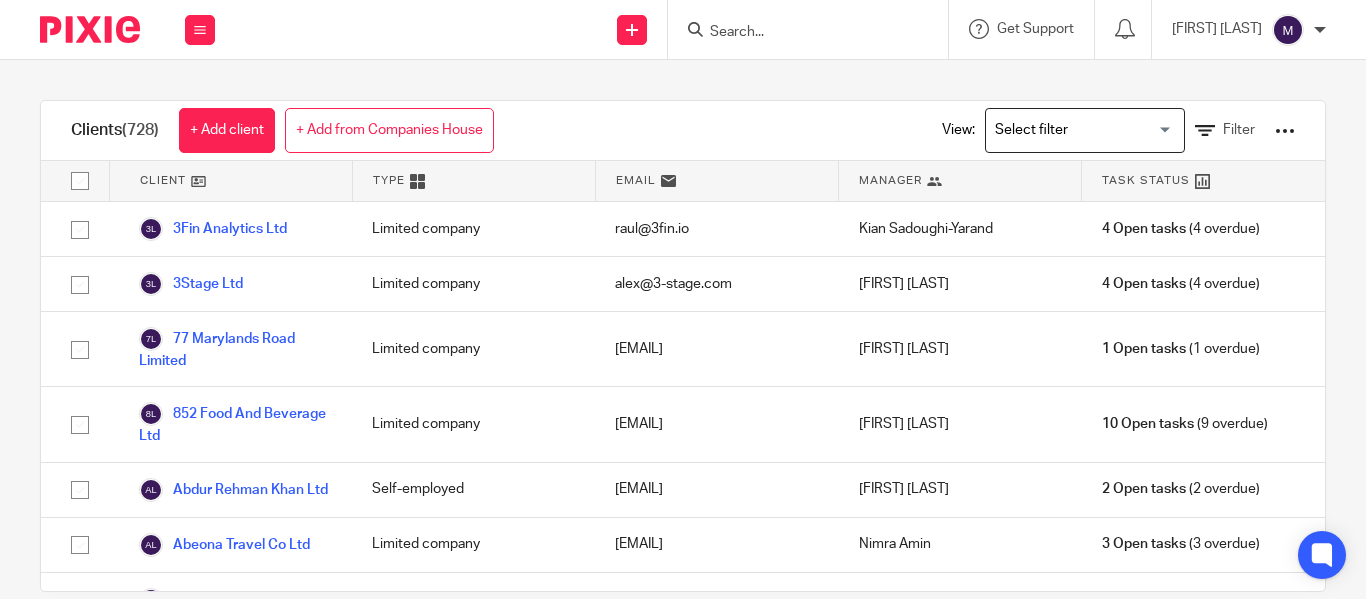 click at bounding box center [1080, 130] 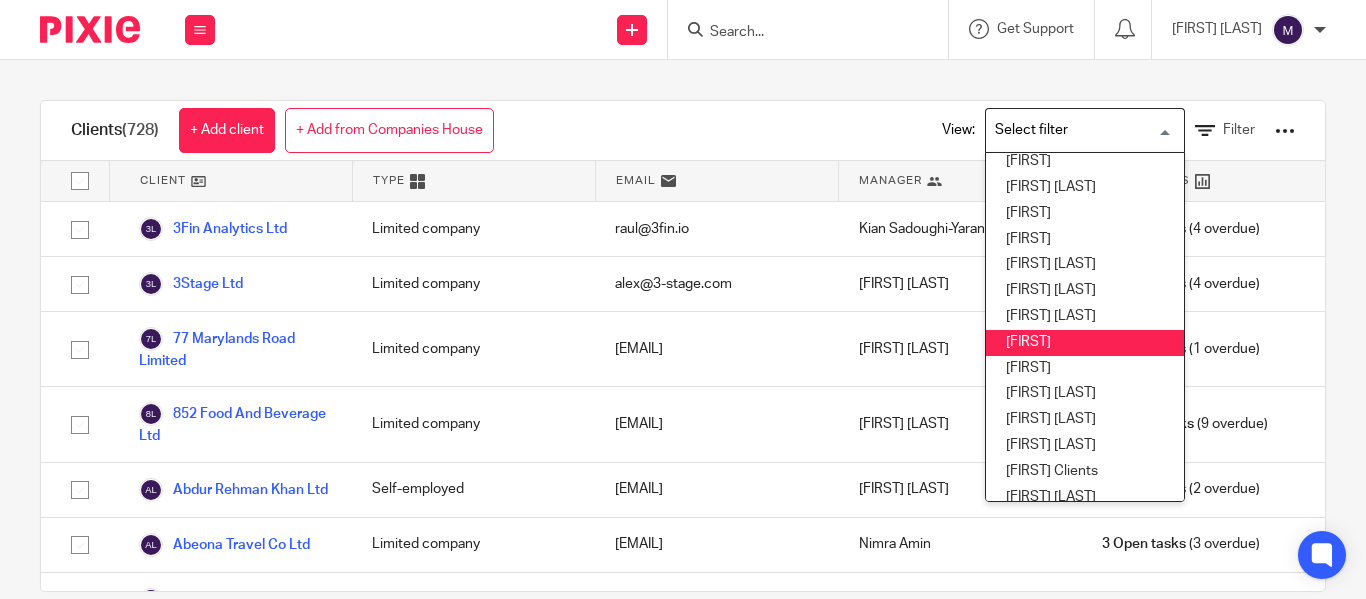 scroll, scrollTop: 200, scrollLeft: 0, axis: vertical 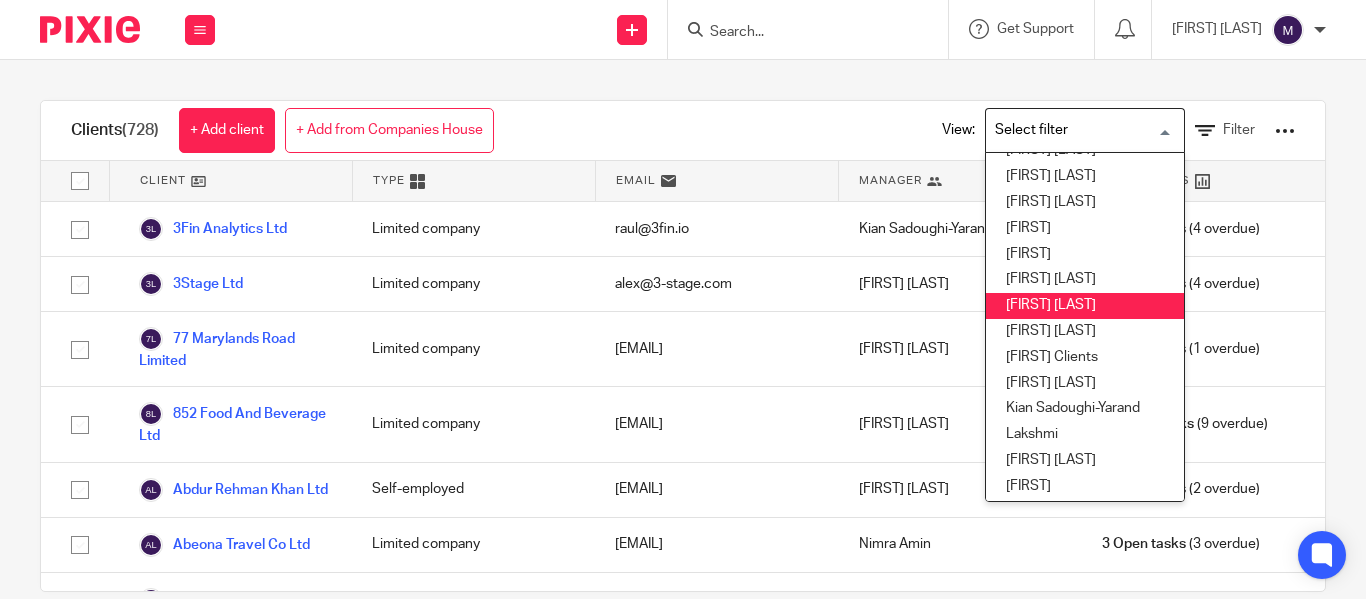 click on "Hely Patel" at bounding box center [1085, 306] 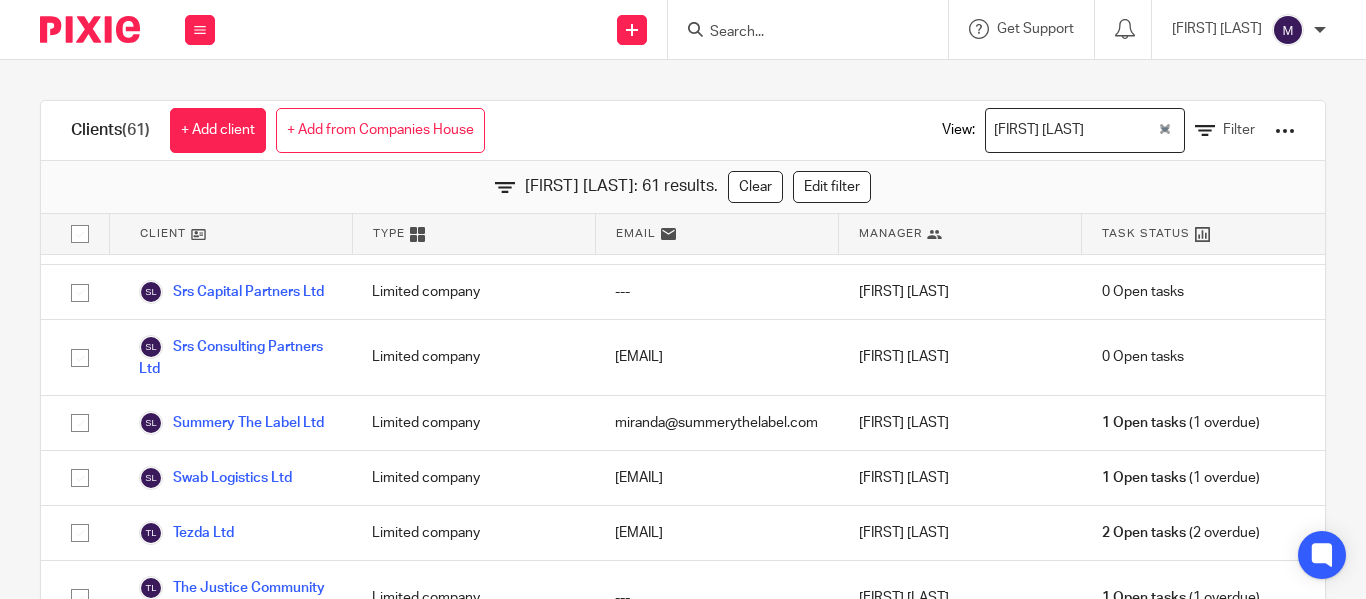 scroll, scrollTop: 3650, scrollLeft: 0, axis: vertical 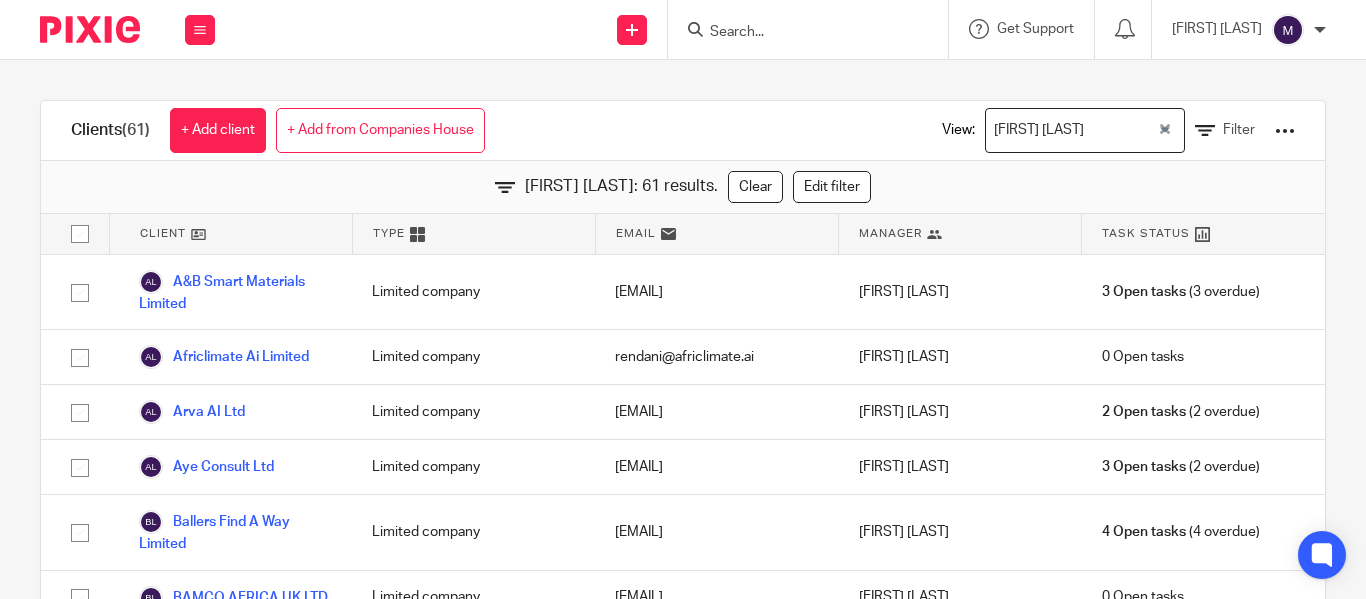 click at bounding box center (1123, 130) 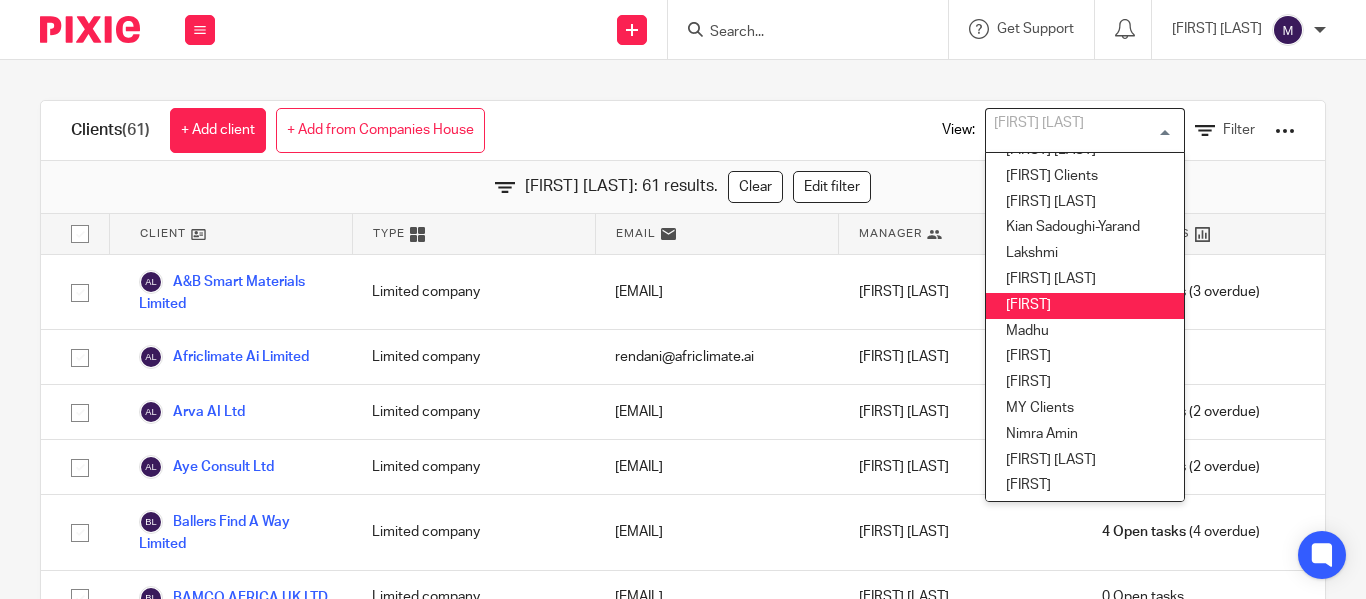scroll, scrollTop: 416, scrollLeft: 0, axis: vertical 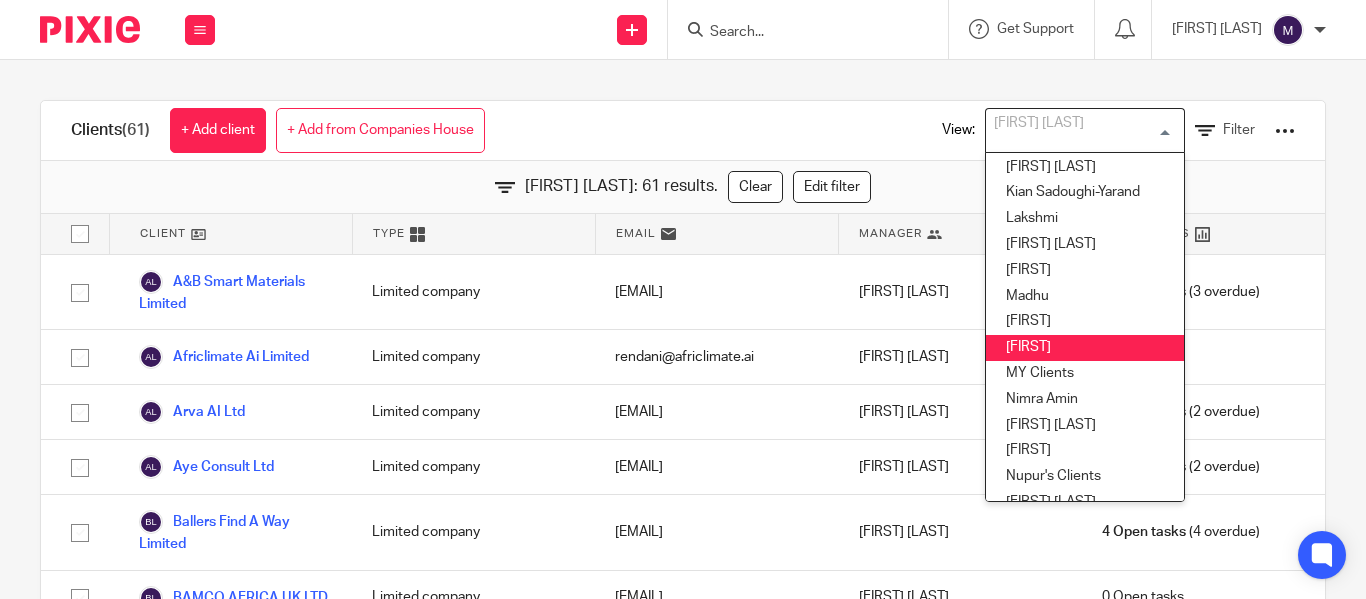 click on "Mithun" at bounding box center [1085, 348] 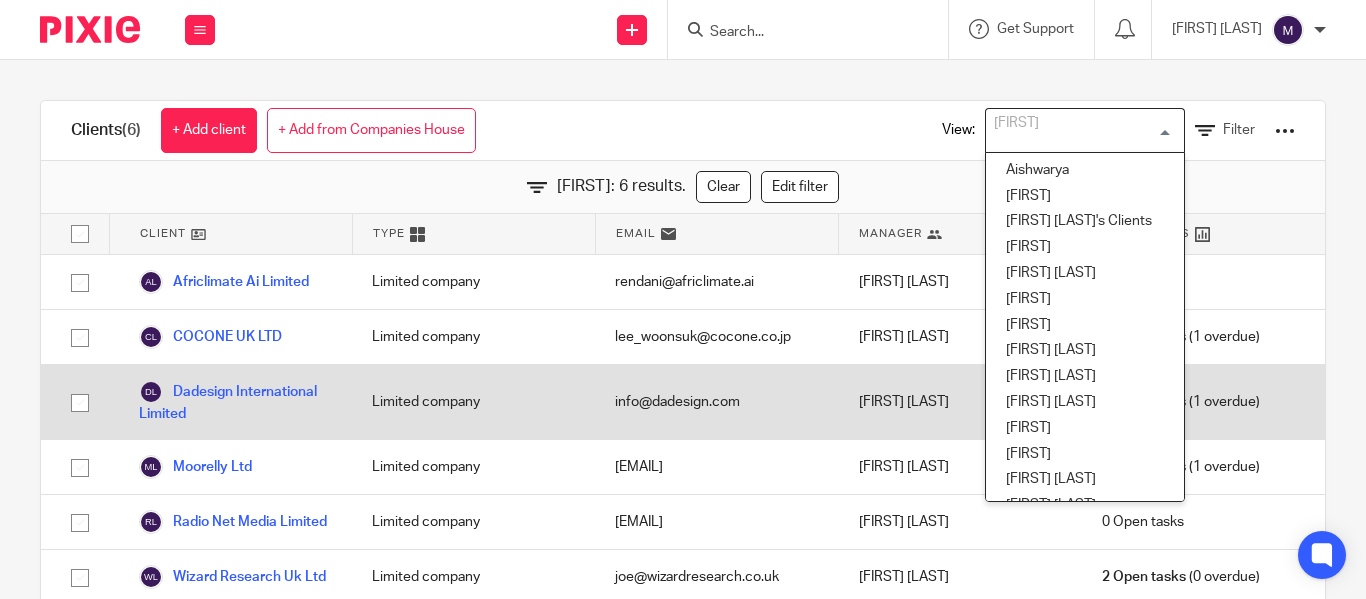 scroll, scrollTop: 274, scrollLeft: 0, axis: vertical 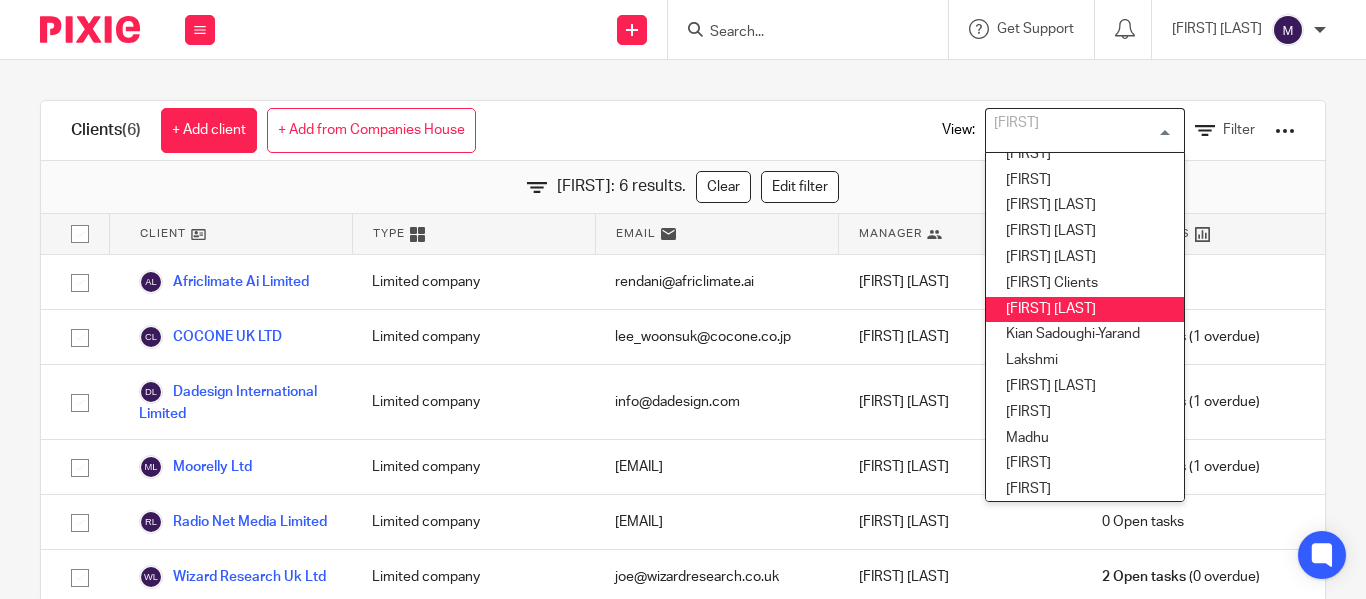 click on "Clients
(6)
+ Add client
+ Add from Companies House
View:
Mithun
Loading...
Aishwarya
Akssharra
Alex Gabriel's Clients
Anchel
Archana S
Beata
Bumitha
Dhakshaya M
Dharani M
Dhivya S T
Elena
Fatjeta
Geetha M
Hely Patel
Hema Ravichandran
Janani Clients
Kavya T
Kian Sadoughi-Yarand
Lakshmi
Logapriya V
Logeshwari
Madhu
Madhura
Mithun
MY Clients
Nimra Amin
Filter" at bounding box center (683, 329) 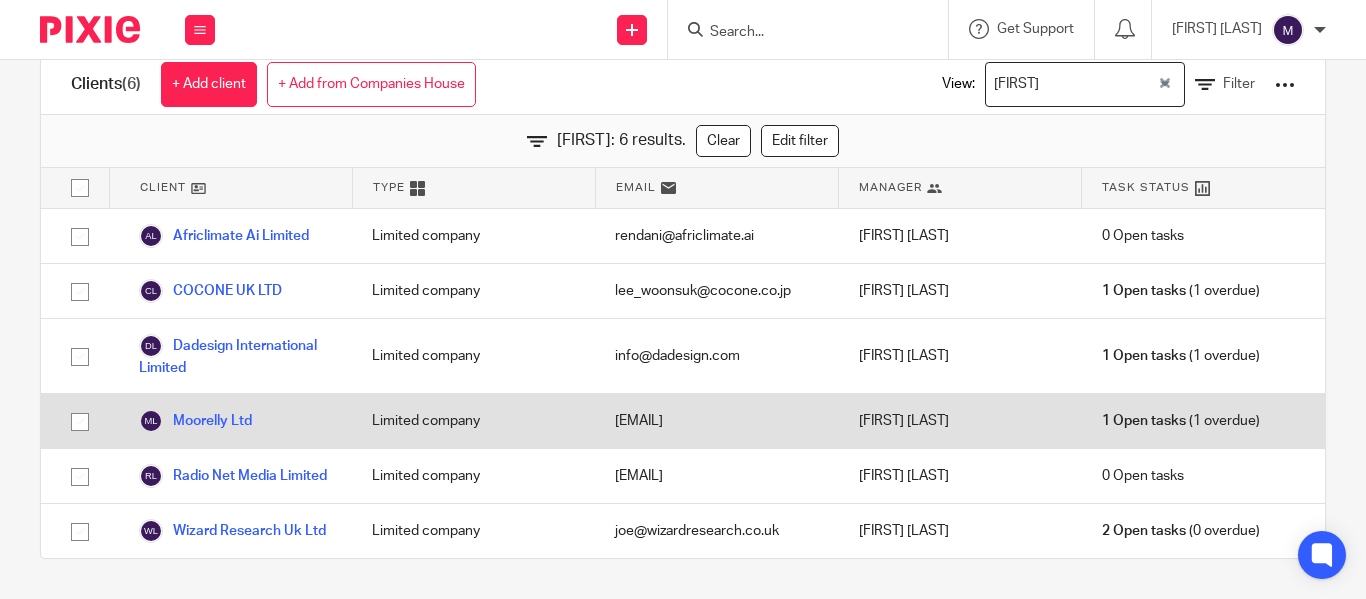 scroll, scrollTop: 86, scrollLeft: 0, axis: vertical 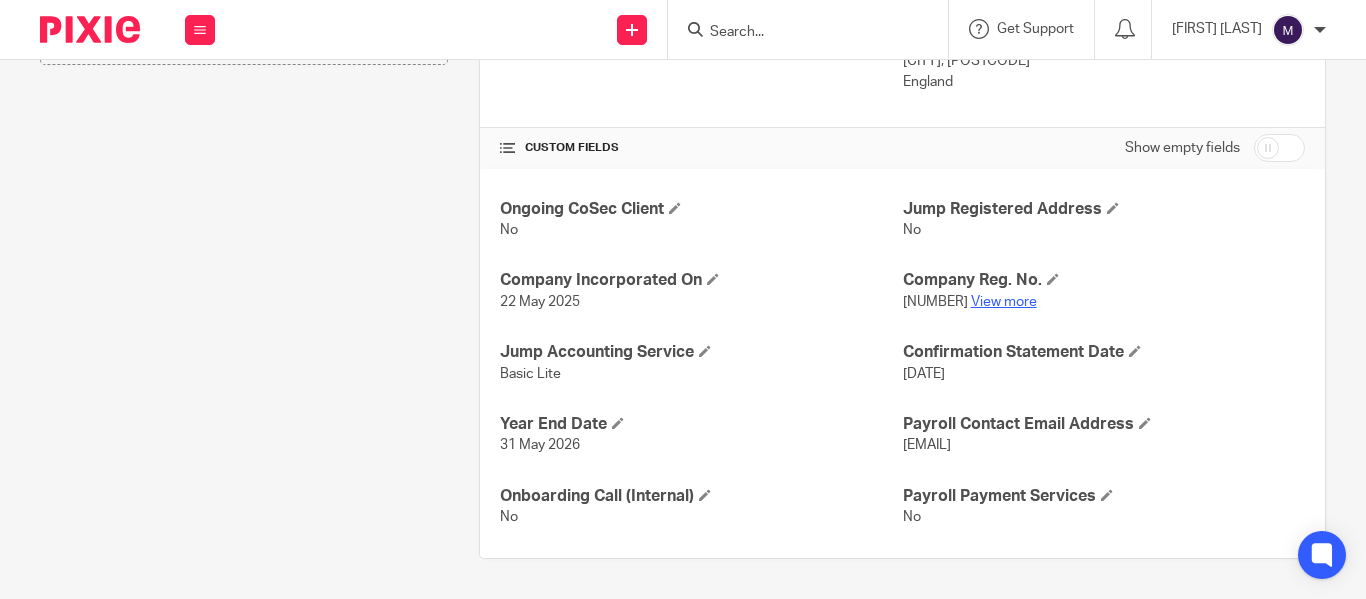 click on "View more" at bounding box center [1004, 302] 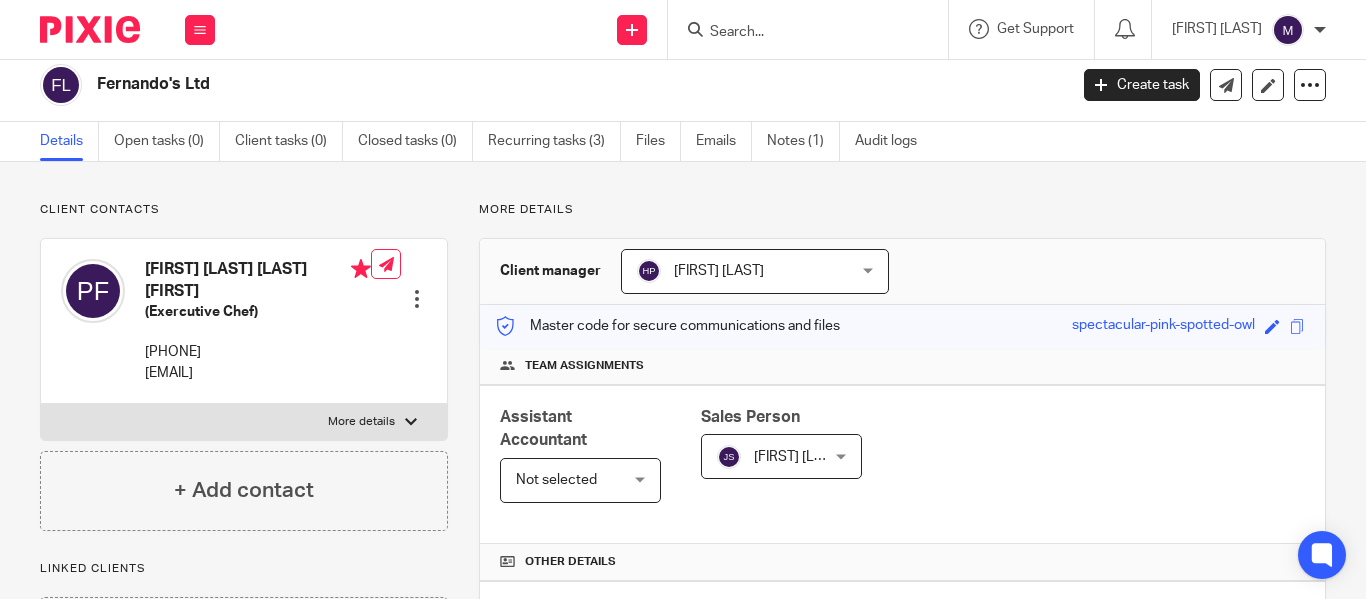 scroll, scrollTop: 0, scrollLeft: 0, axis: both 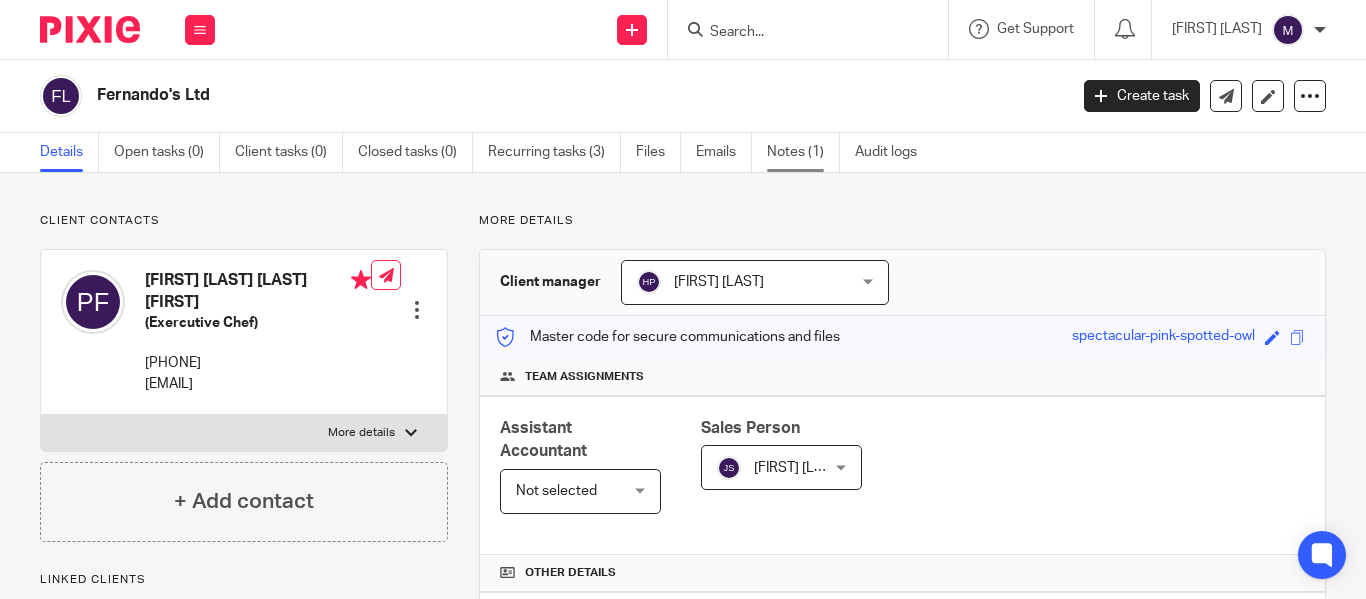 click on "Notes (1)" at bounding box center (803, 152) 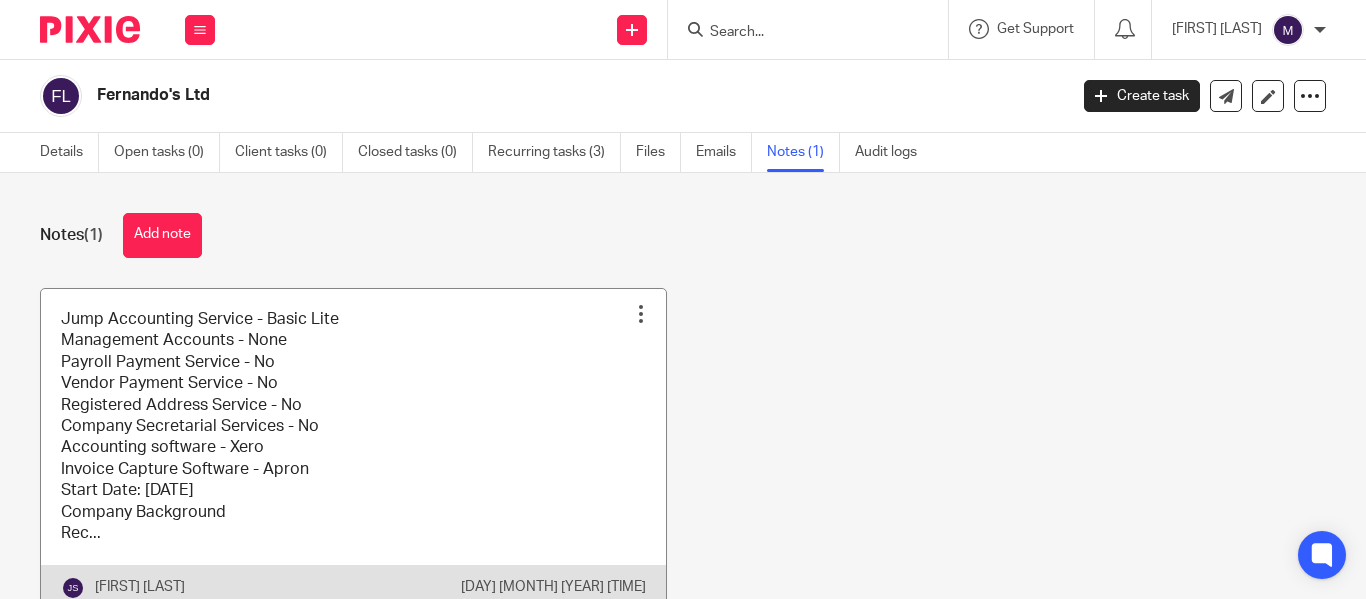 scroll, scrollTop: 0, scrollLeft: 0, axis: both 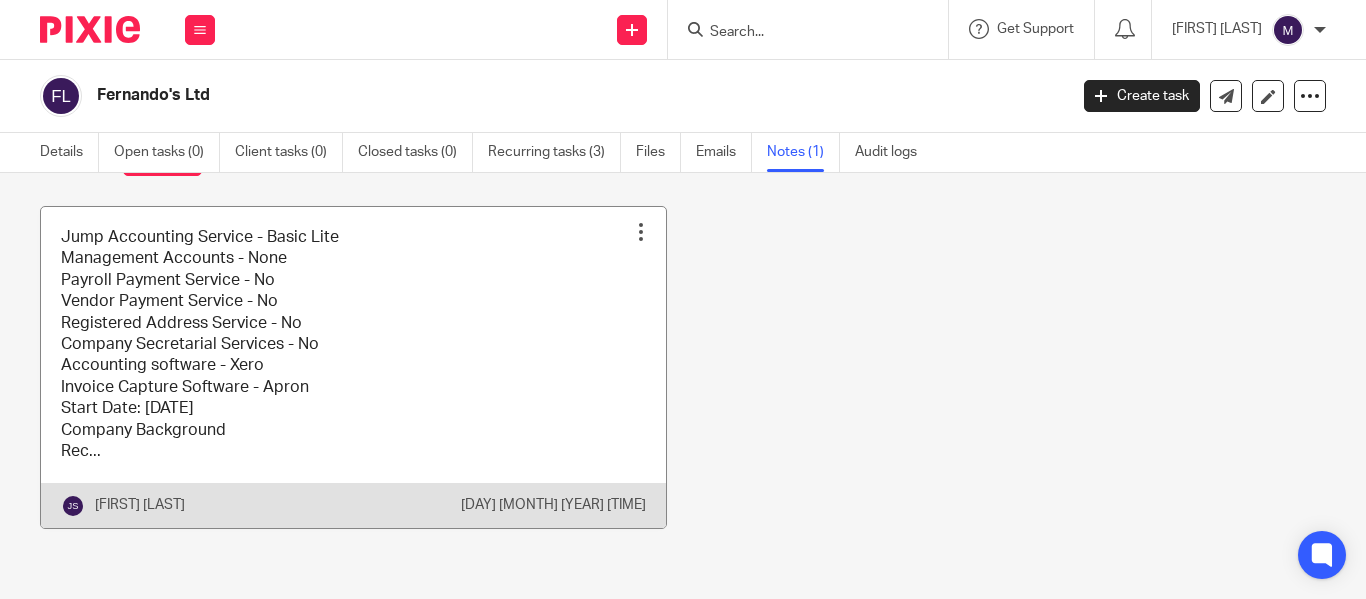 click at bounding box center [353, 367] 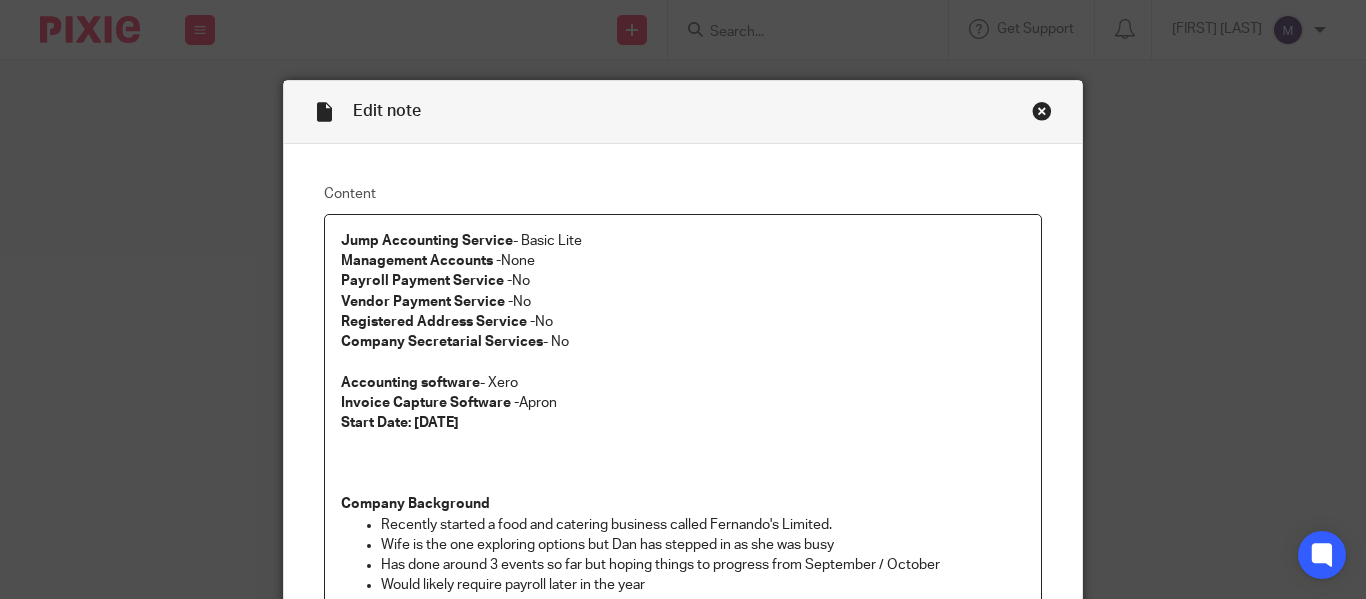 scroll, scrollTop: 0, scrollLeft: 0, axis: both 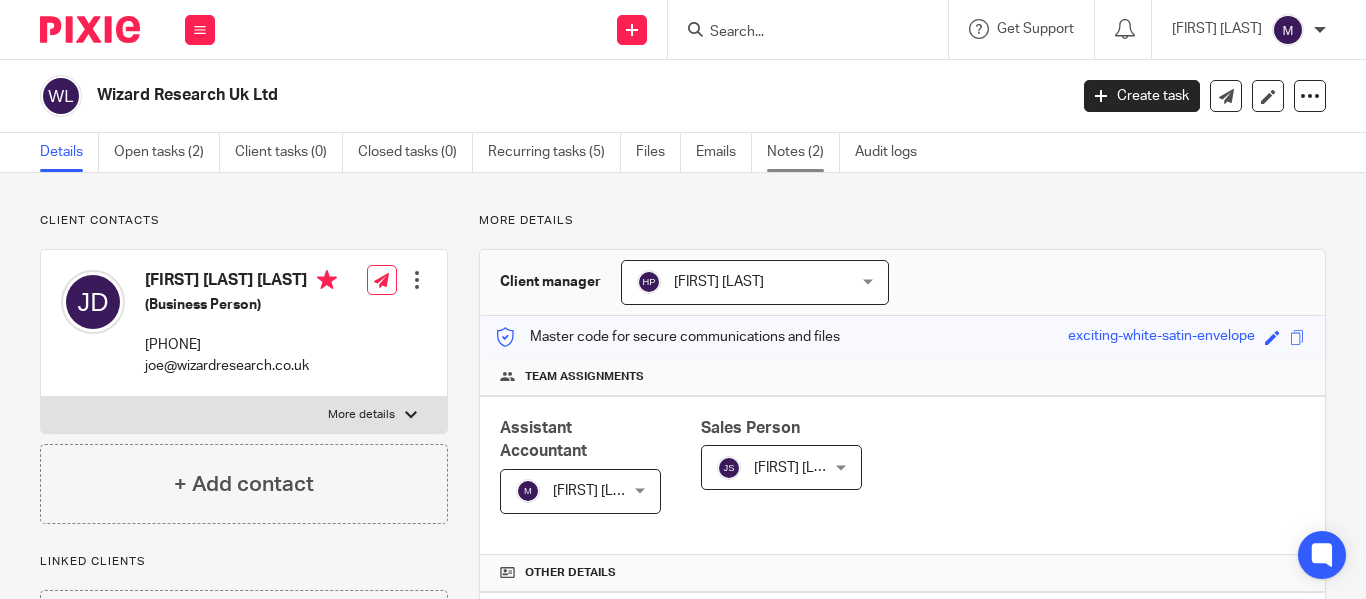 click on "Notes (2)" at bounding box center [803, 152] 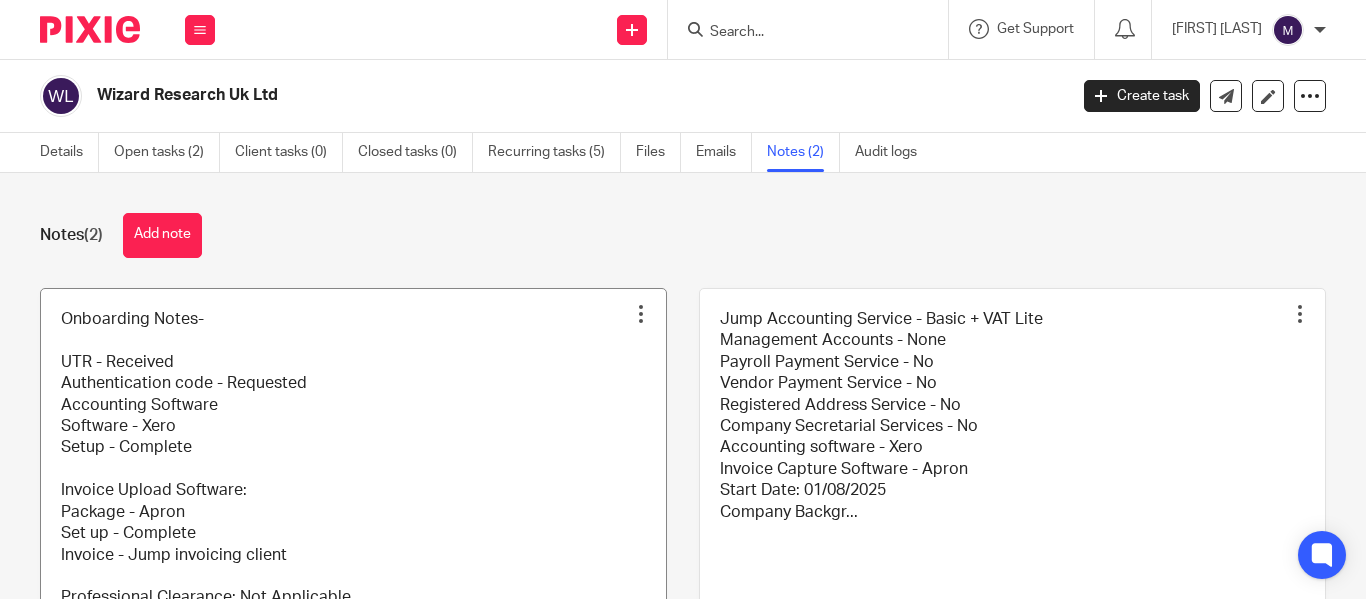 scroll, scrollTop: 0, scrollLeft: 0, axis: both 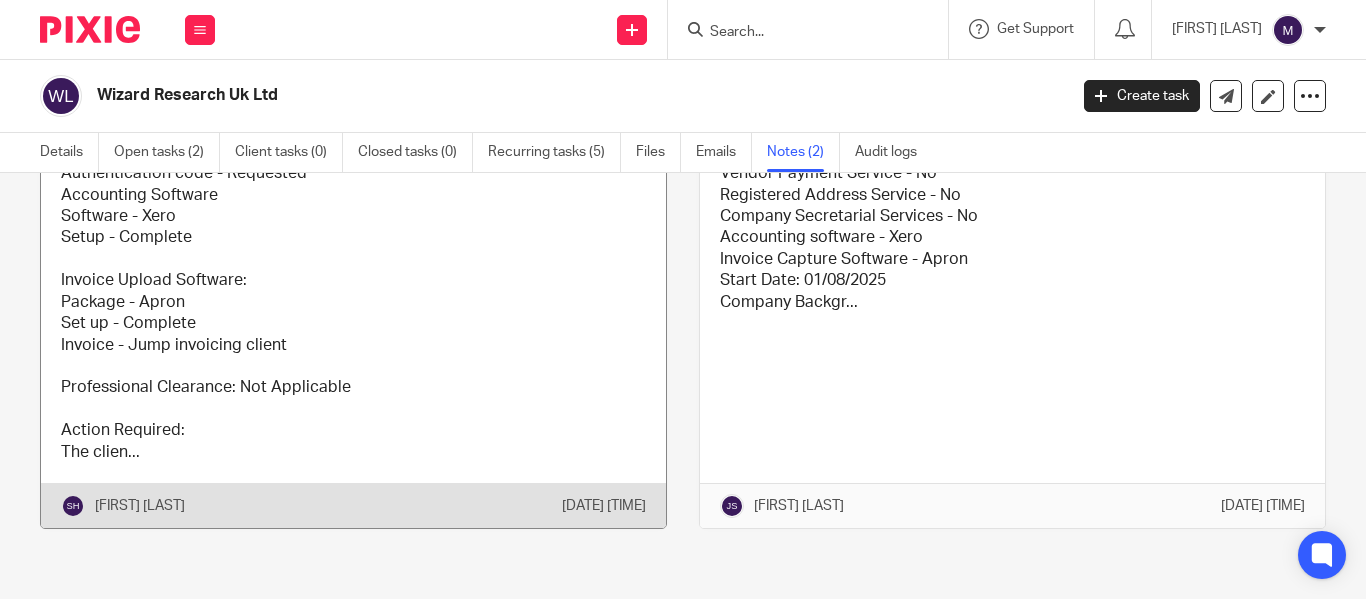 click at bounding box center (353, 303) 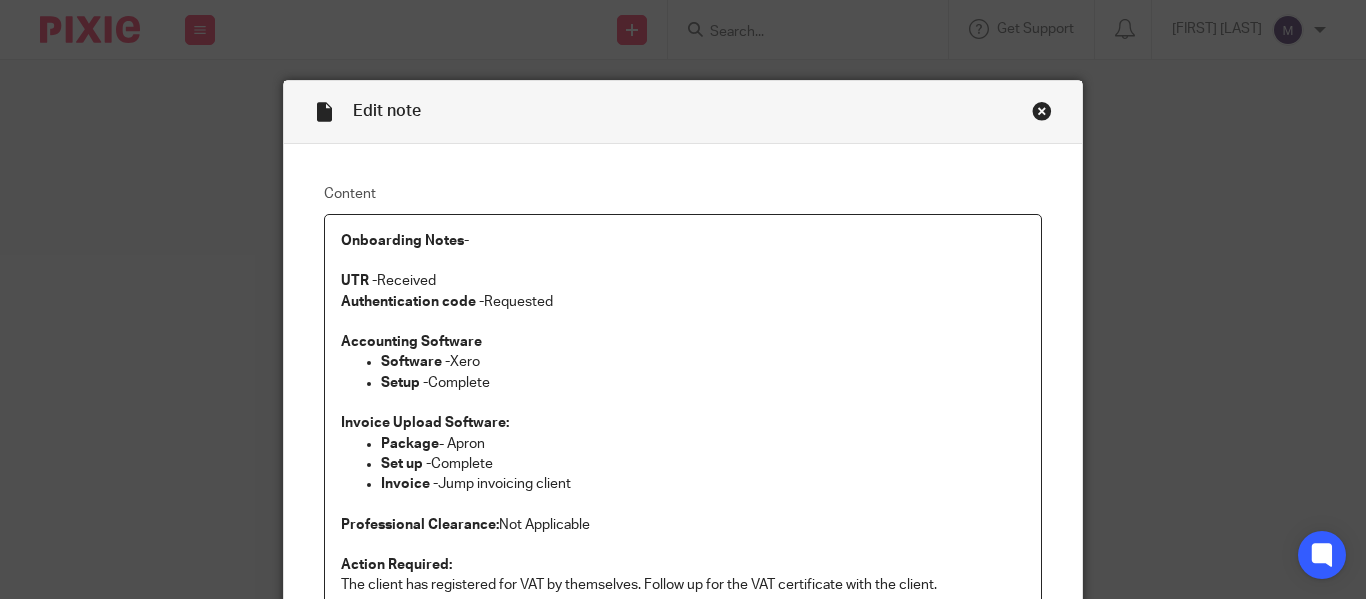 scroll, scrollTop: 0, scrollLeft: 0, axis: both 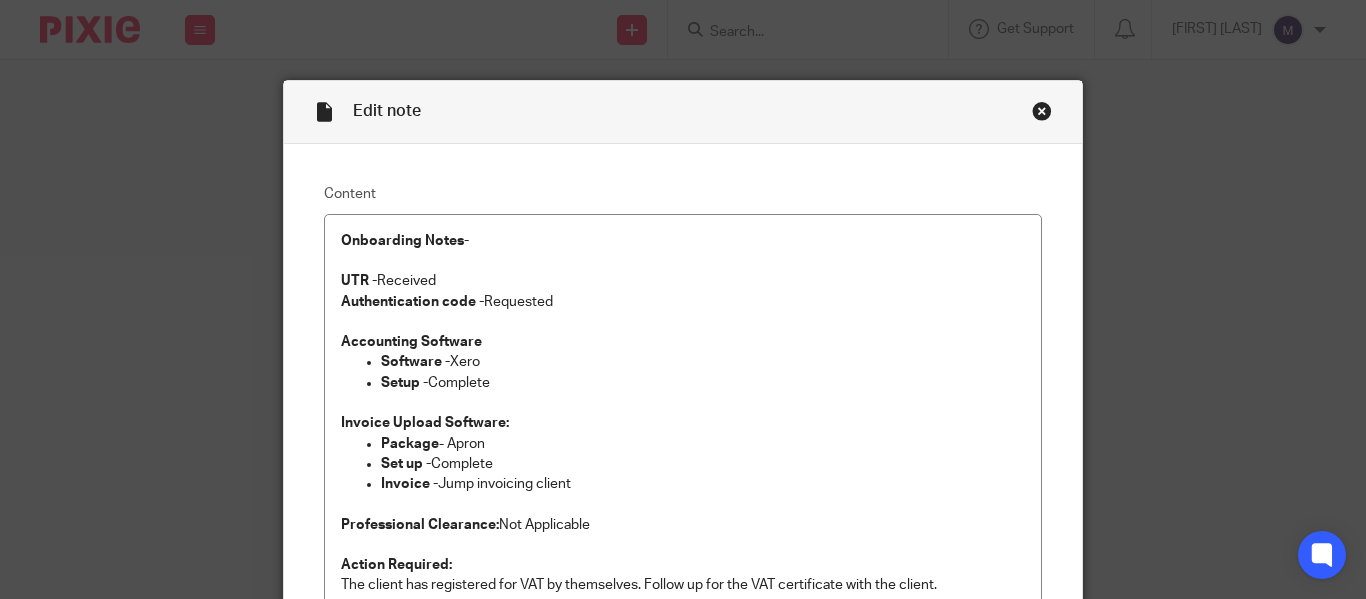 click at bounding box center [1042, 111] 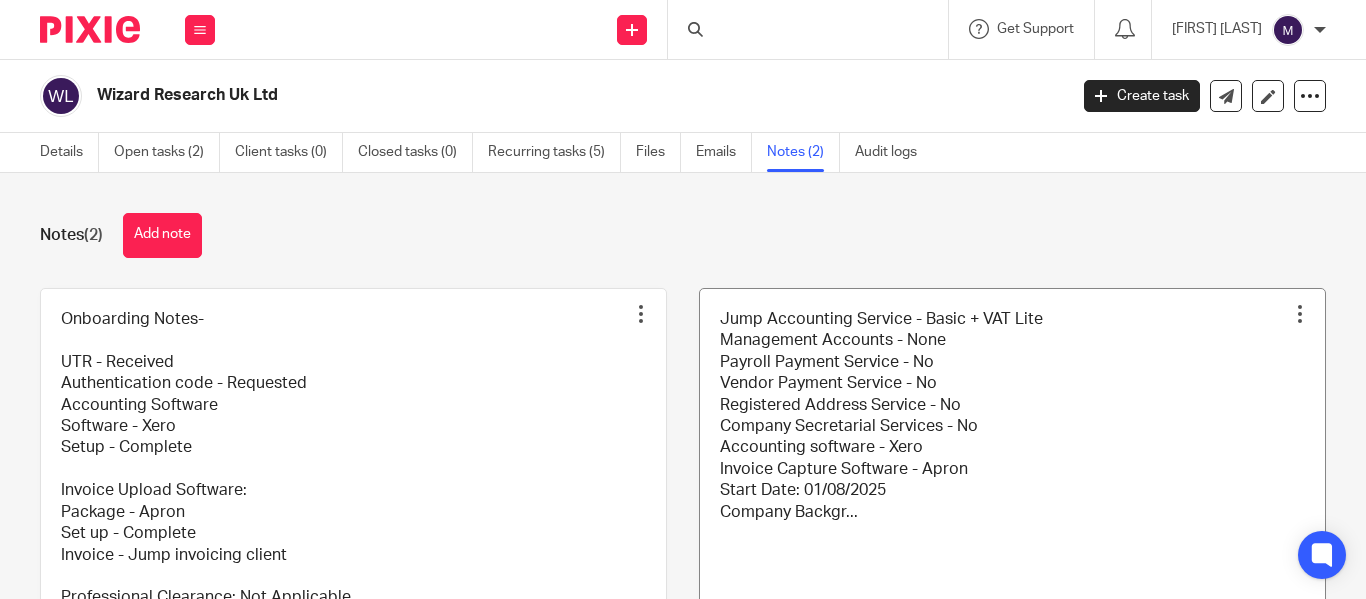 scroll, scrollTop: 0, scrollLeft: 0, axis: both 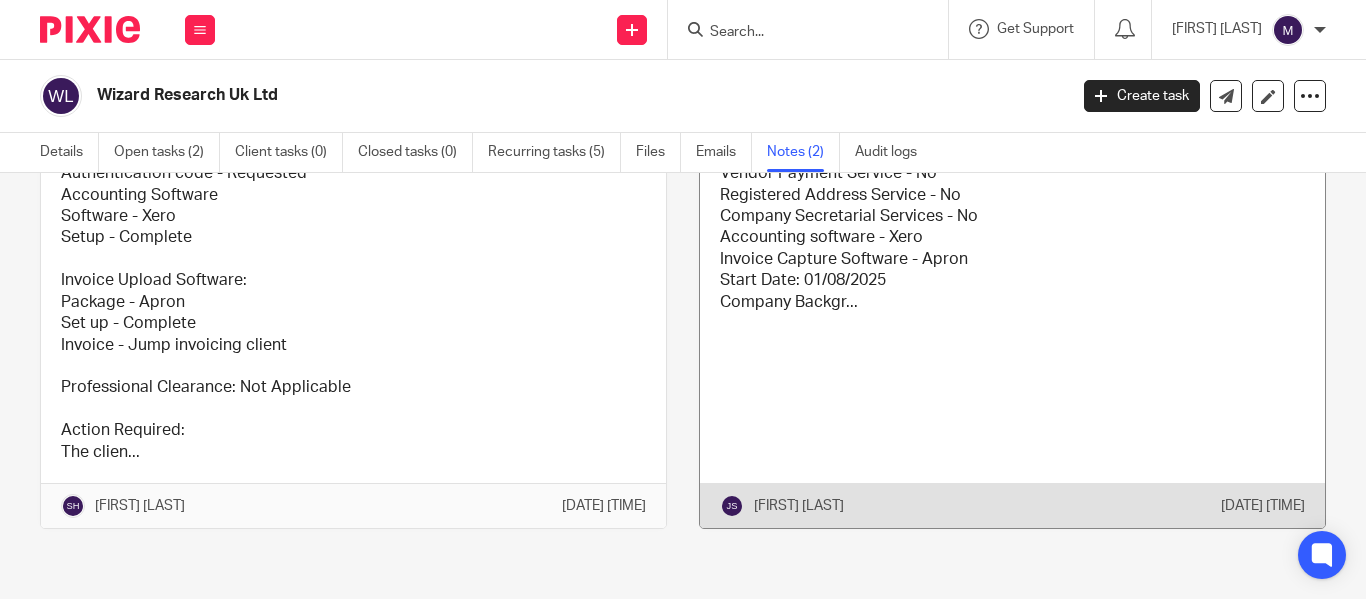 click at bounding box center (1012, 303) 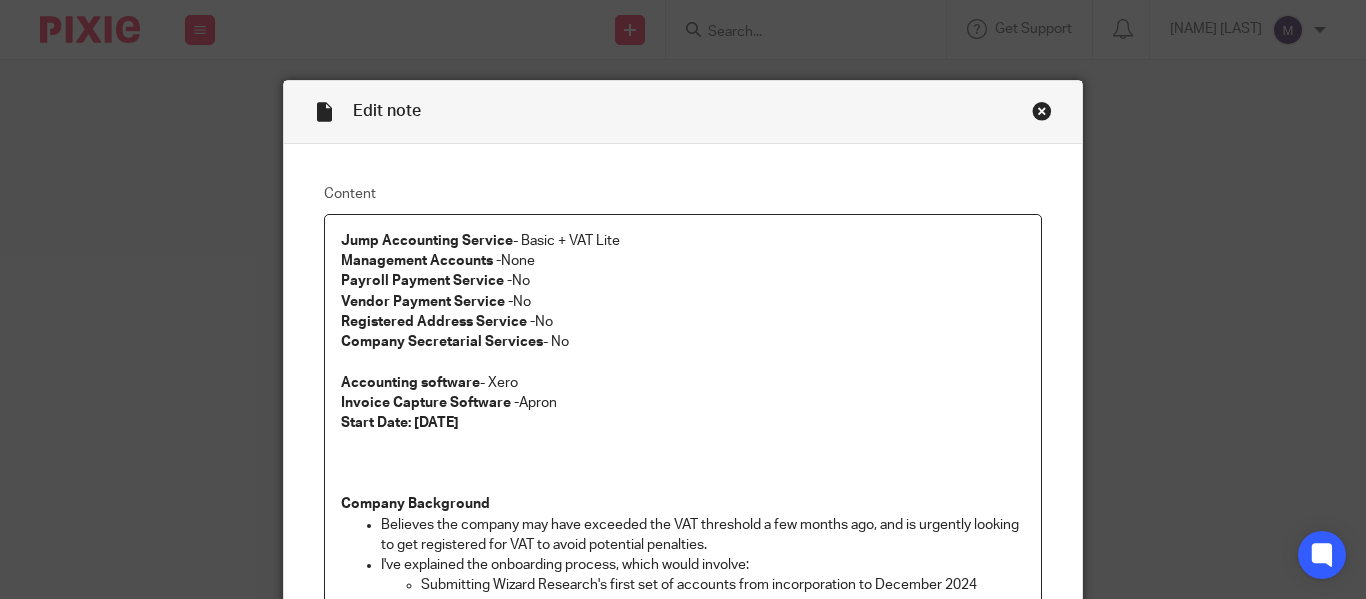 scroll, scrollTop: 0, scrollLeft: 0, axis: both 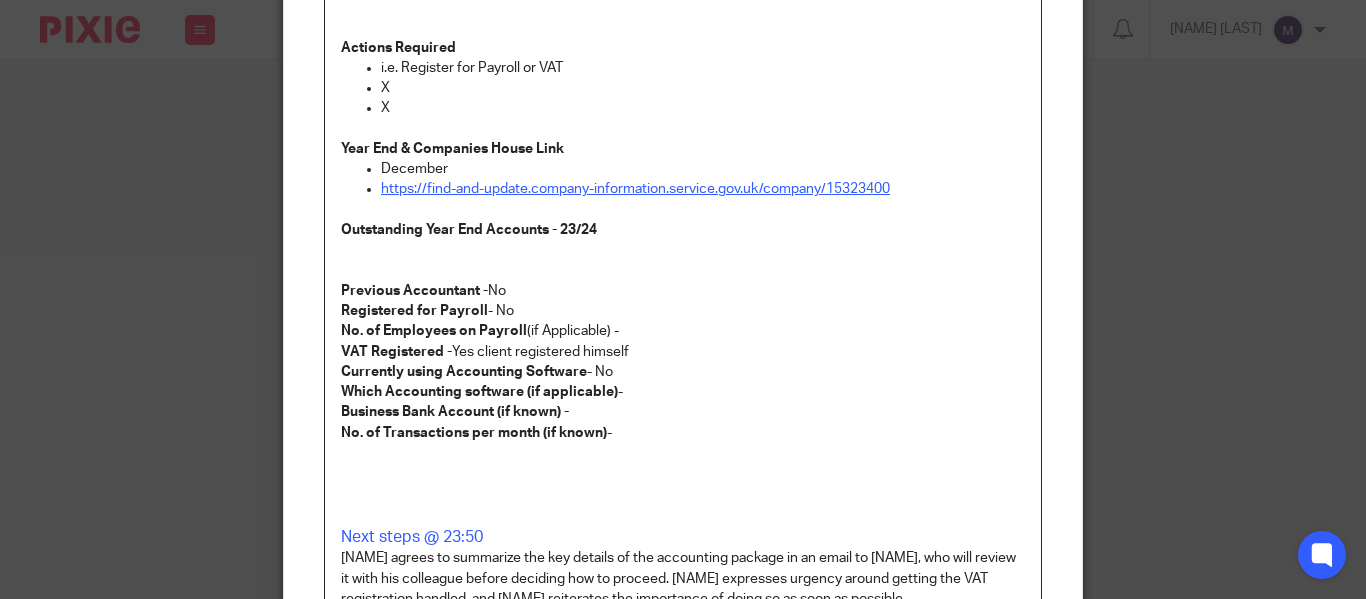 click on "https://find-and-update.company-information.service.gov.uk/company/15323400" at bounding box center [635, 189] 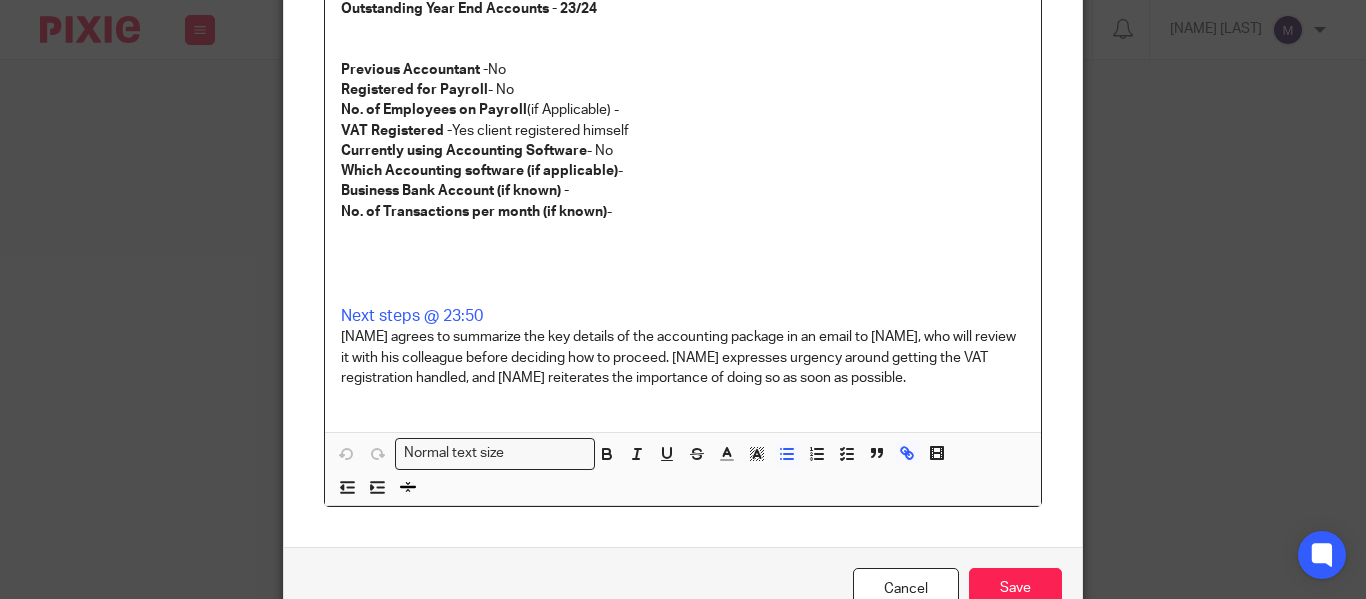 scroll, scrollTop: 734, scrollLeft: 0, axis: vertical 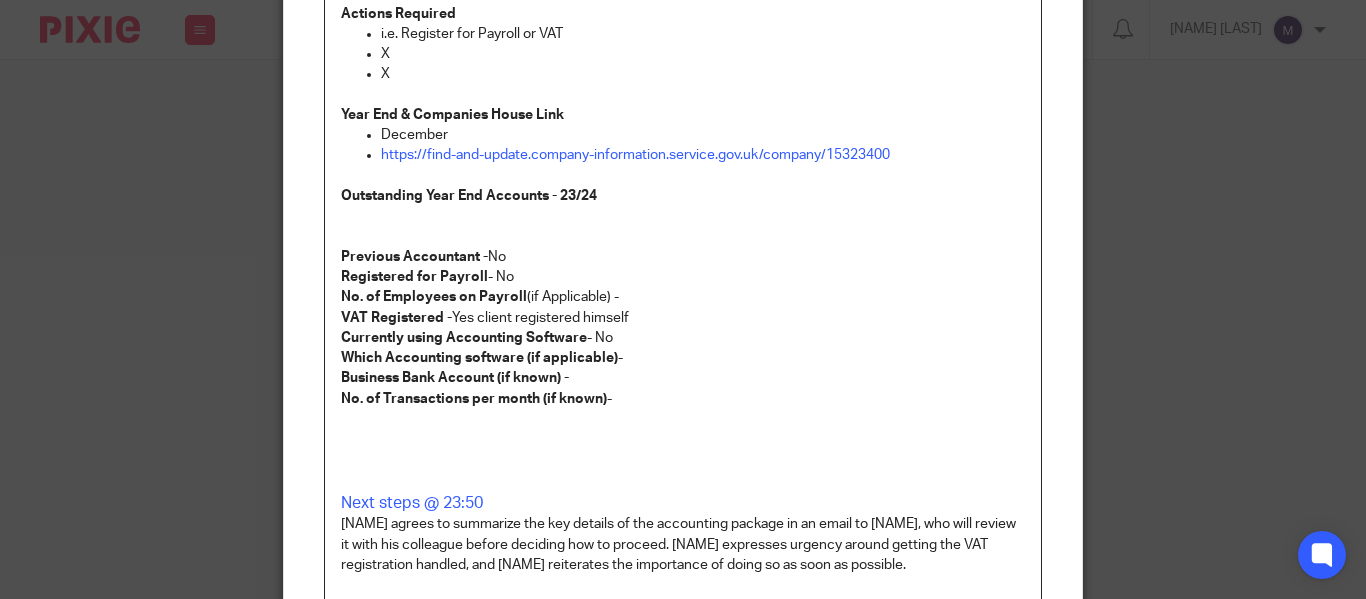 drag, startPoint x: 446, startPoint y: 315, endPoint x: 708, endPoint y: 303, distance: 262.27466 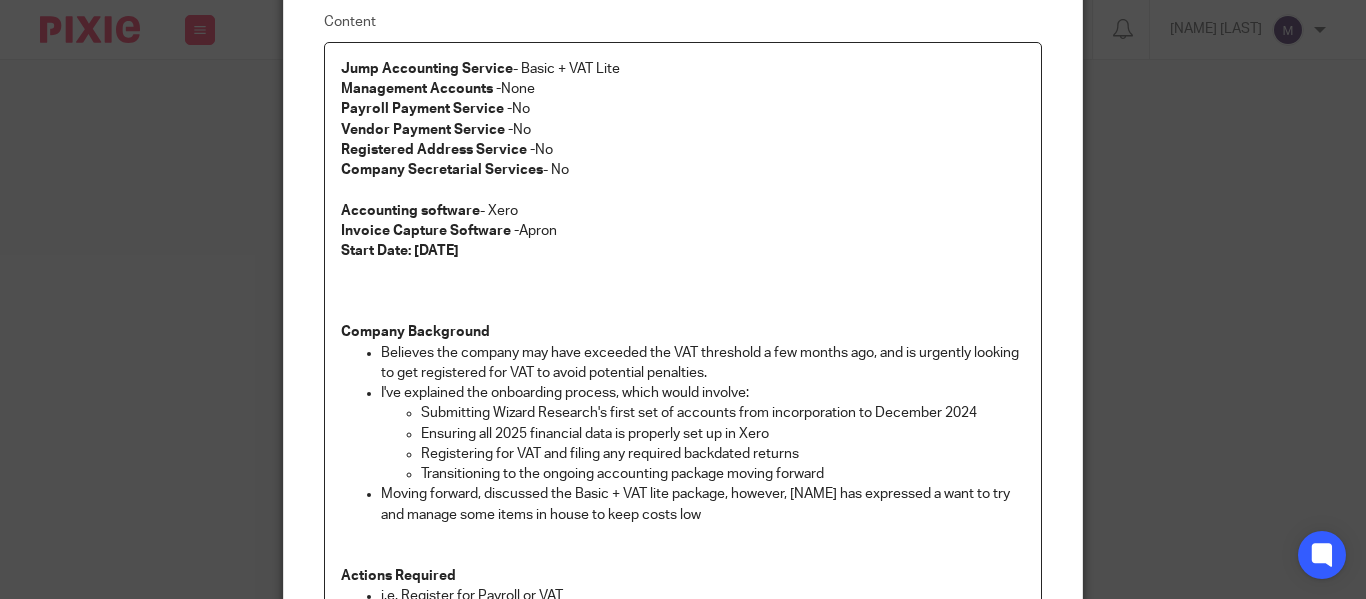 scroll, scrollTop: 0, scrollLeft: 0, axis: both 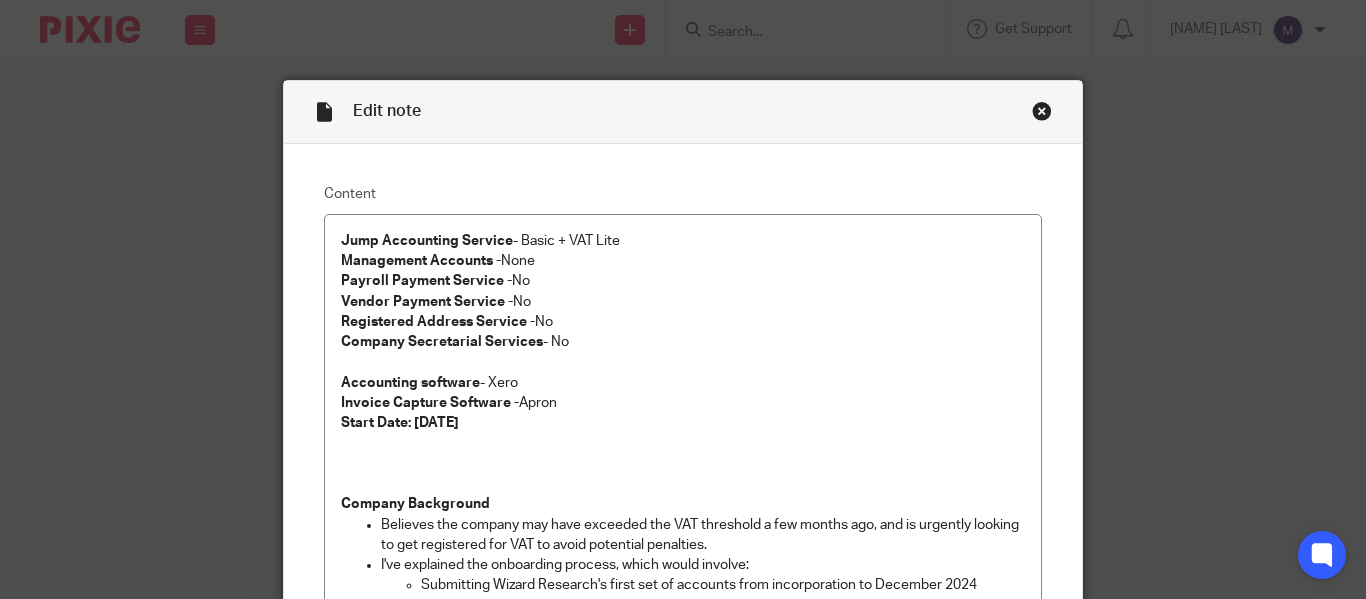 click at bounding box center [1042, 111] 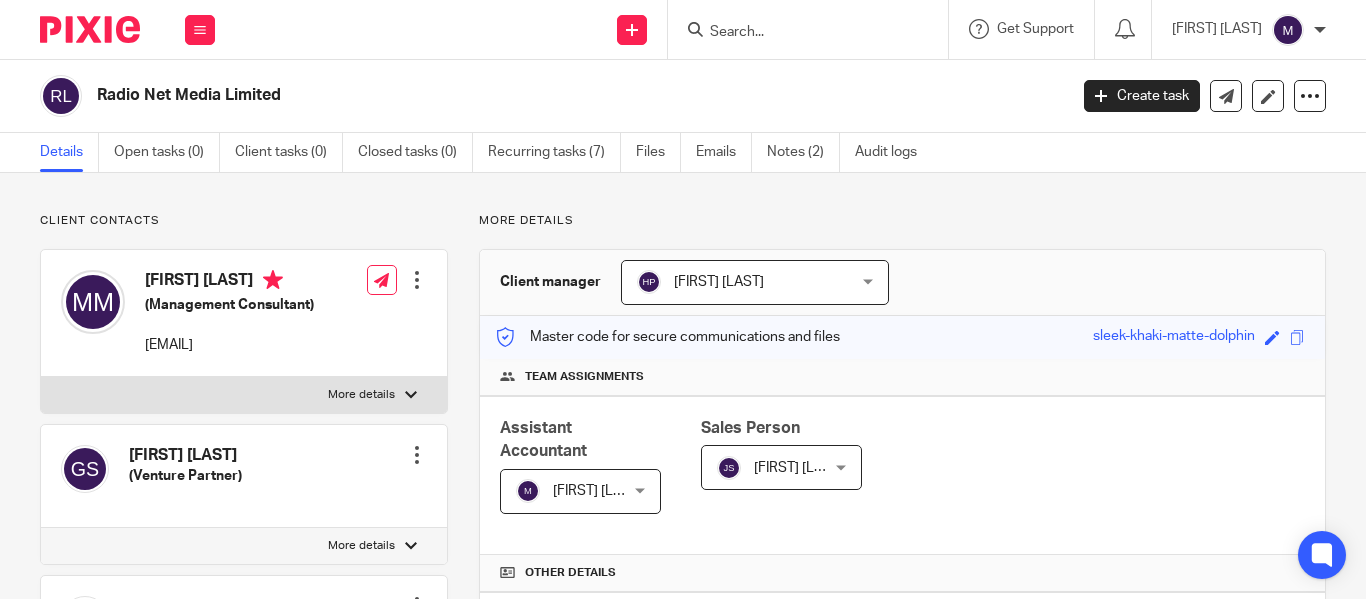 scroll, scrollTop: 0, scrollLeft: 0, axis: both 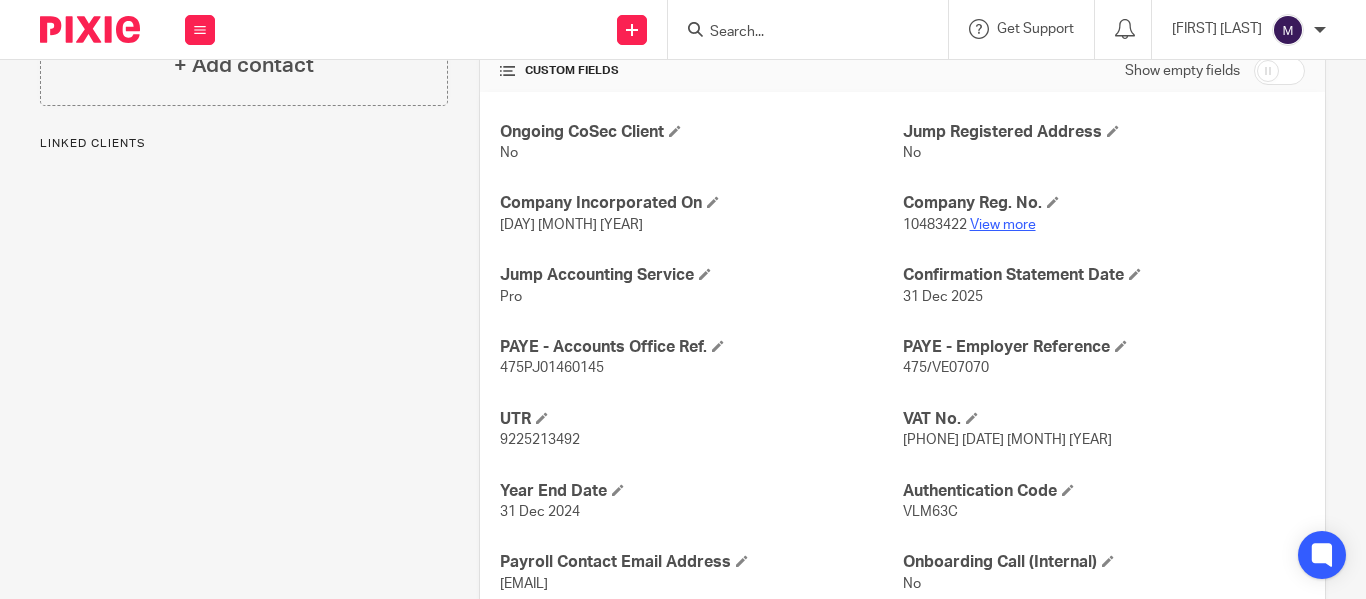 click on "View more" at bounding box center [1003, 225] 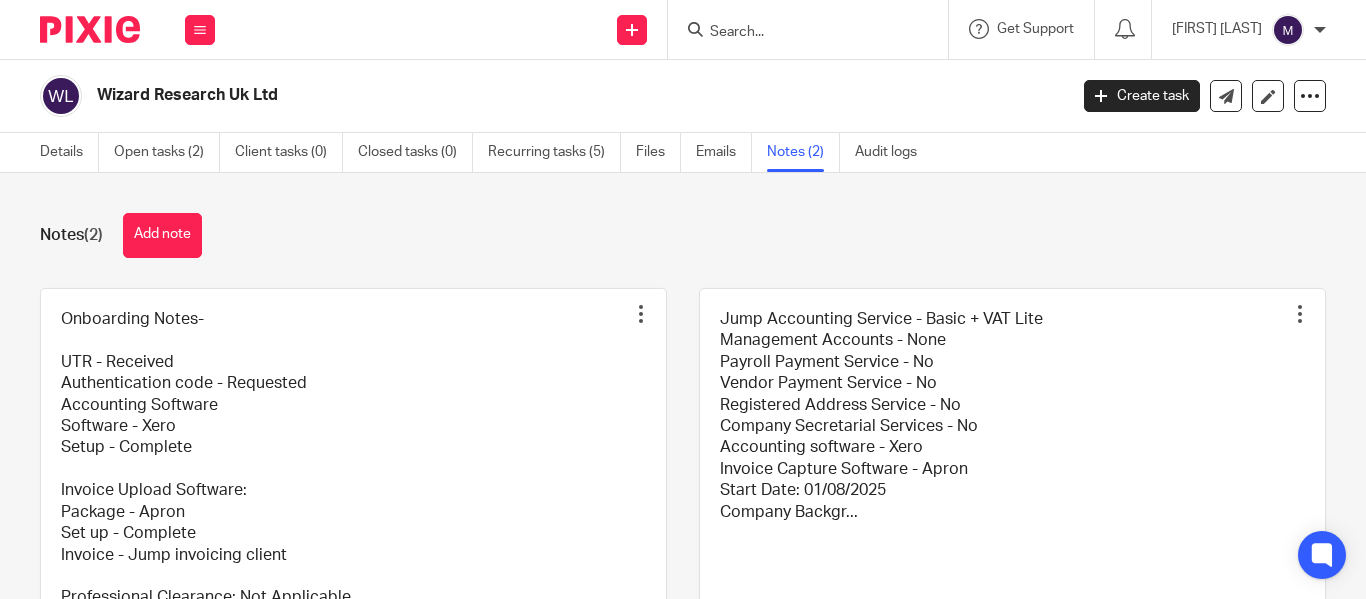 scroll, scrollTop: 0, scrollLeft: 0, axis: both 